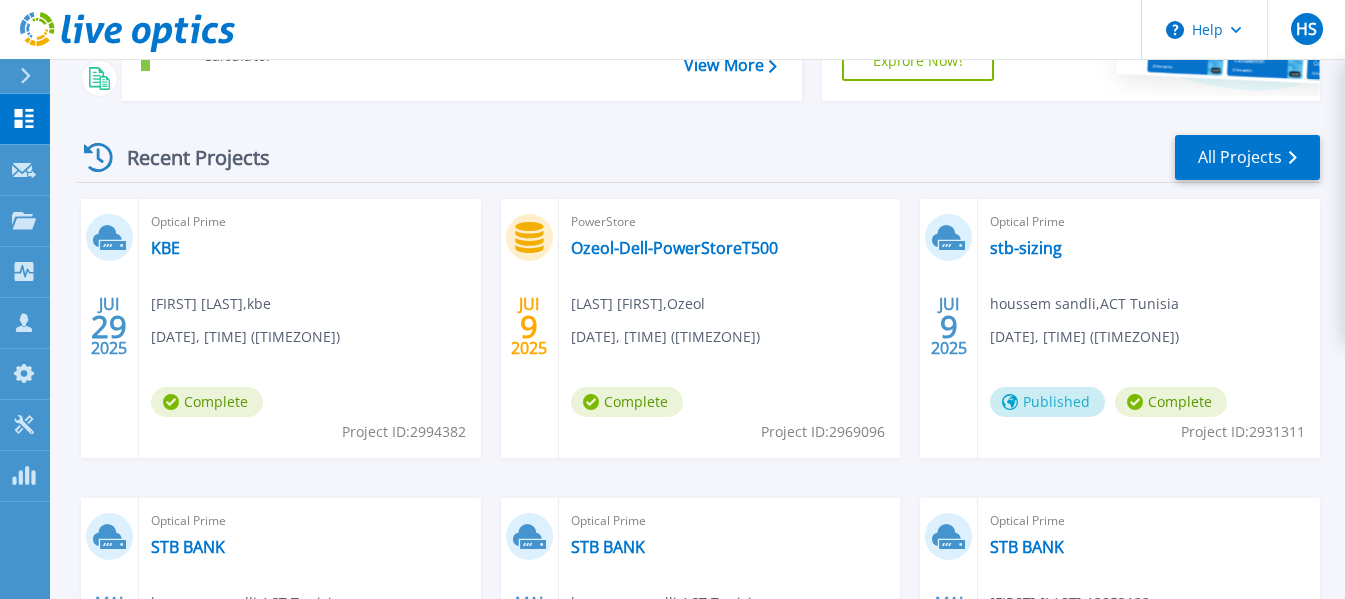 scroll, scrollTop: 200, scrollLeft: 0, axis: vertical 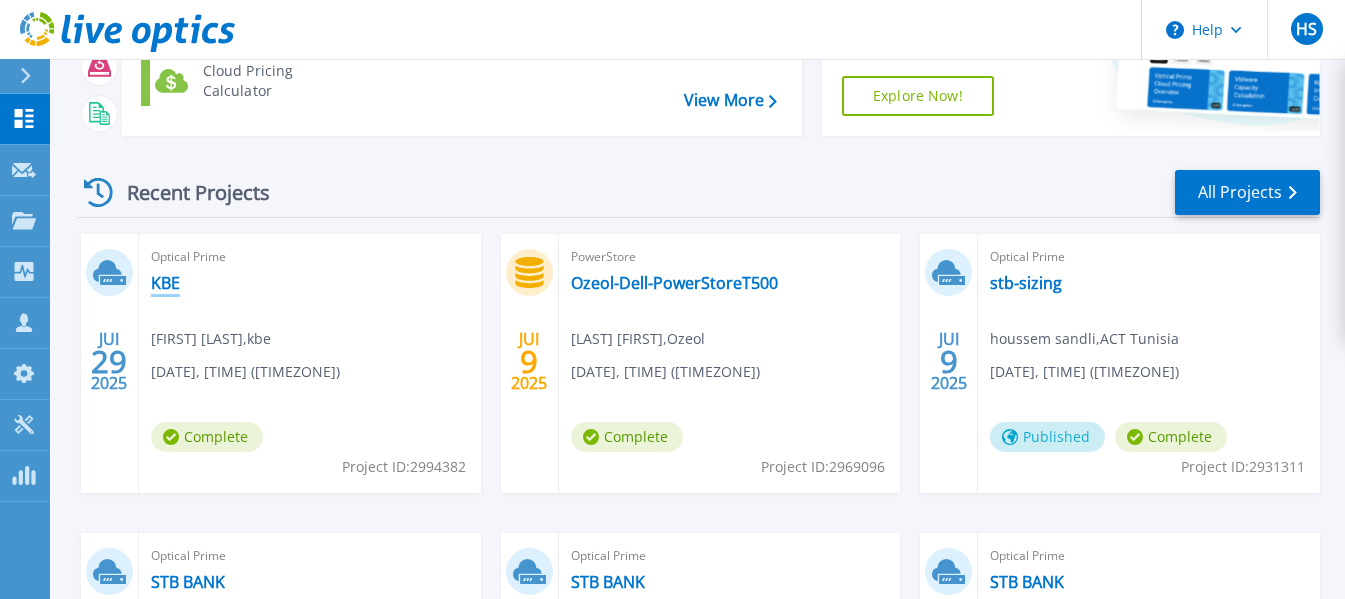 click on "KBE" at bounding box center [165, 283] 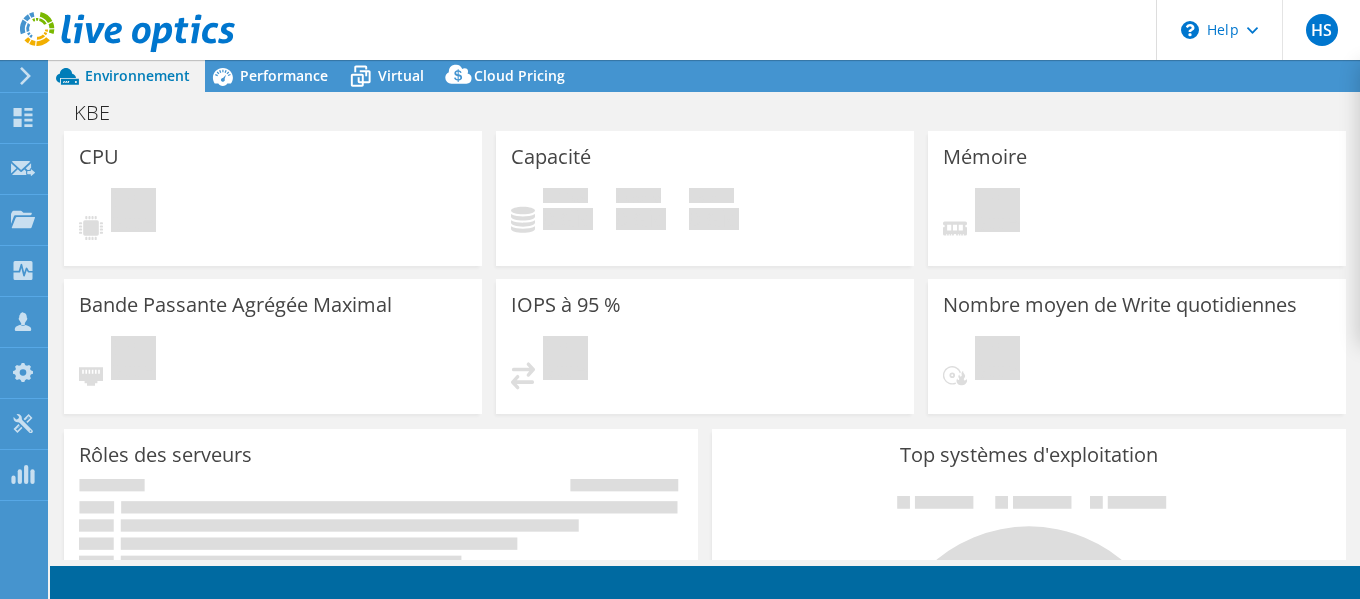 scroll, scrollTop: 0, scrollLeft: 0, axis: both 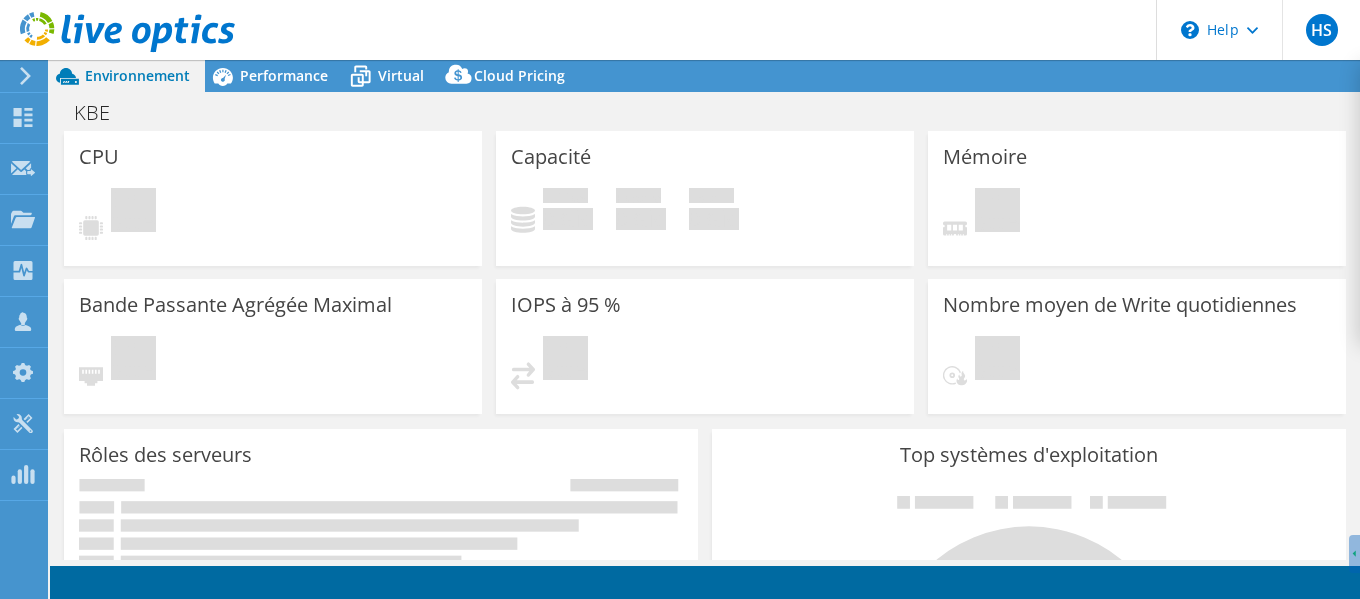 select on "USD" 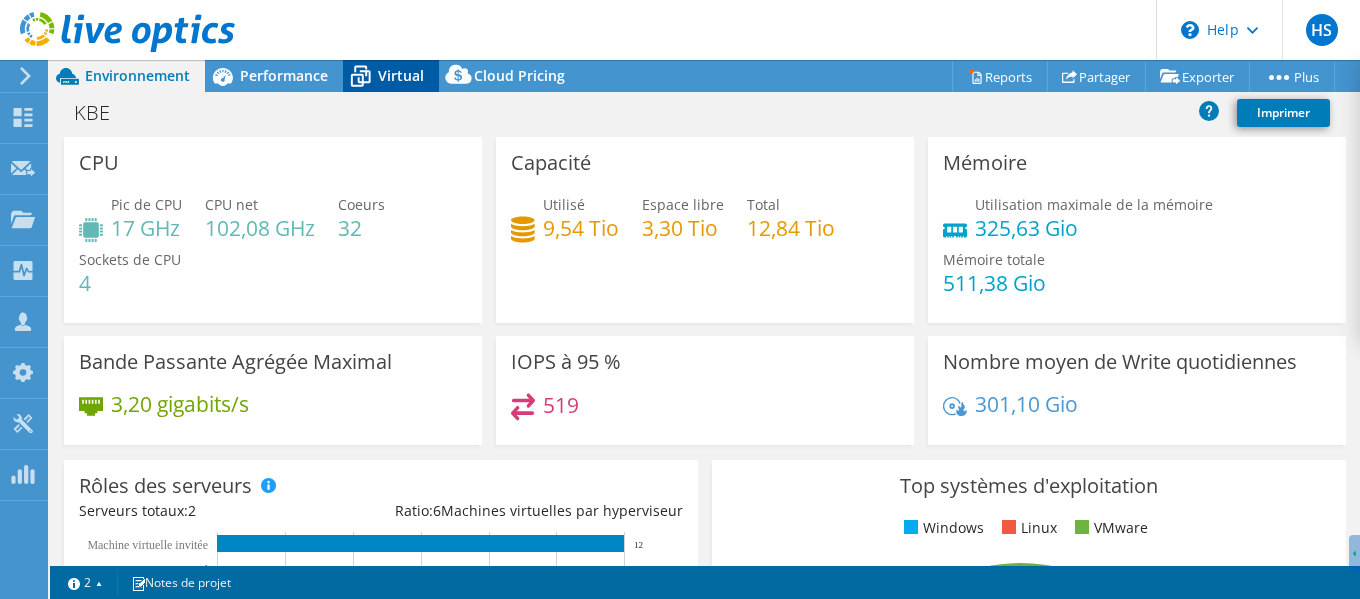 click on "Virtual" at bounding box center [401, 75] 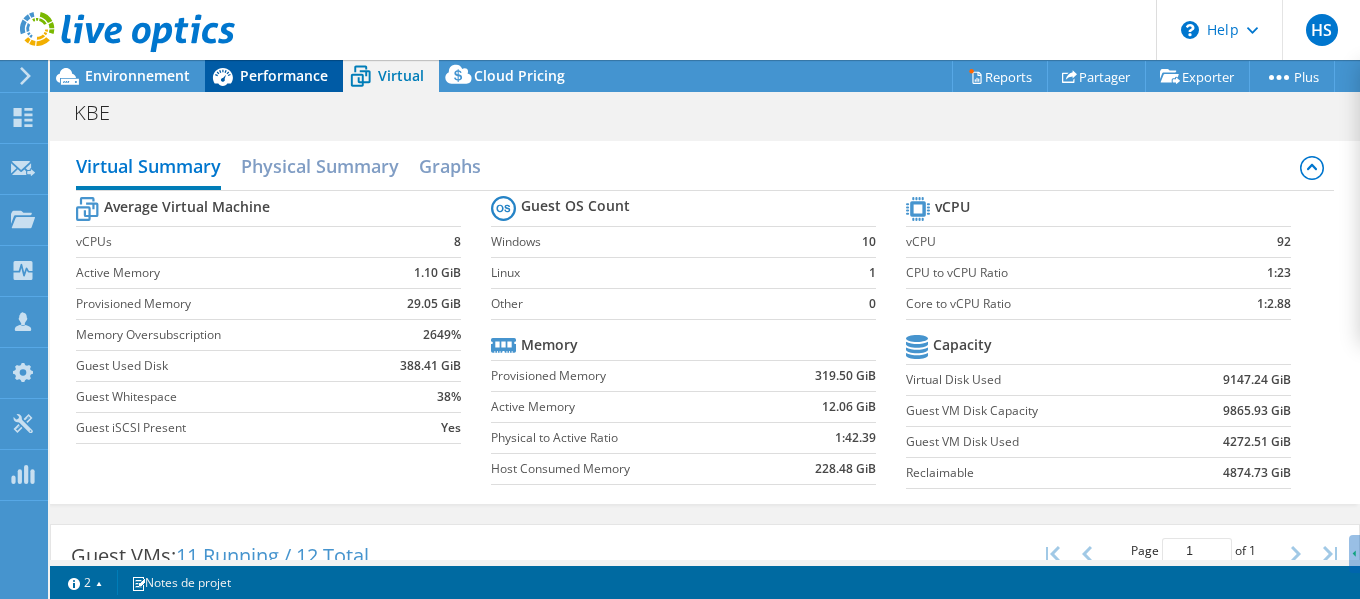 click on "Performance" at bounding box center [284, 75] 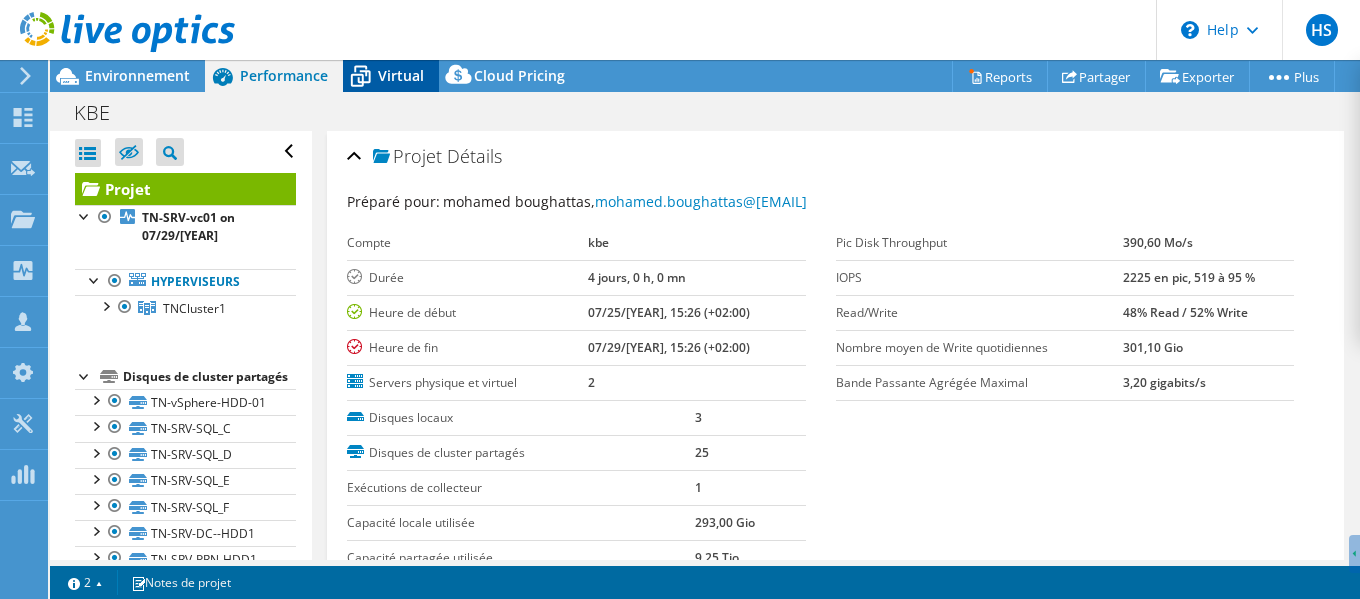 click on "Virtual" at bounding box center [401, 75] 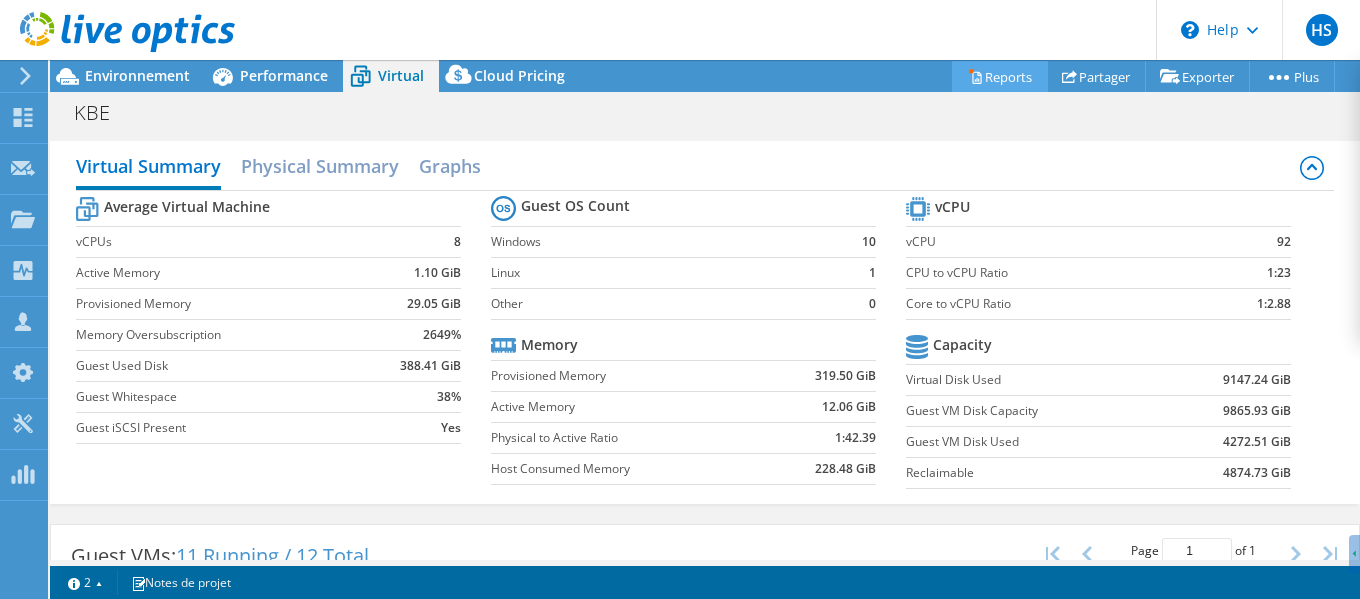 click on "Reports" at bounding box center [1000, 76] 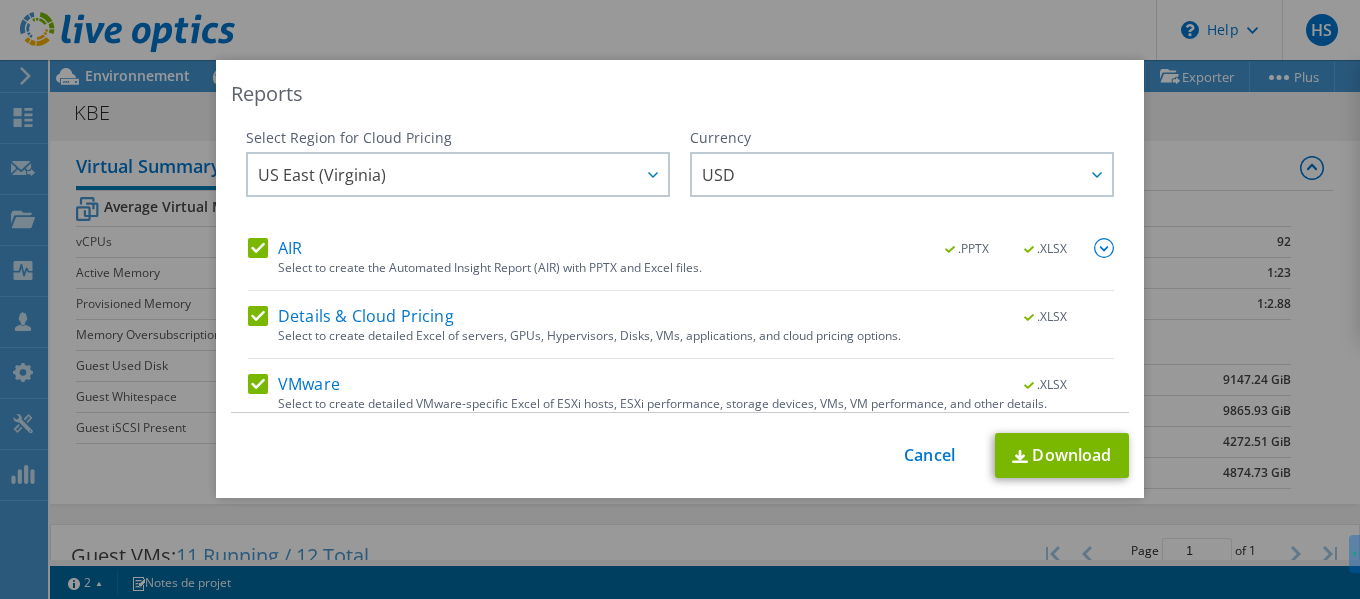click on ".XLSX" at bounding box center [1046, 317] 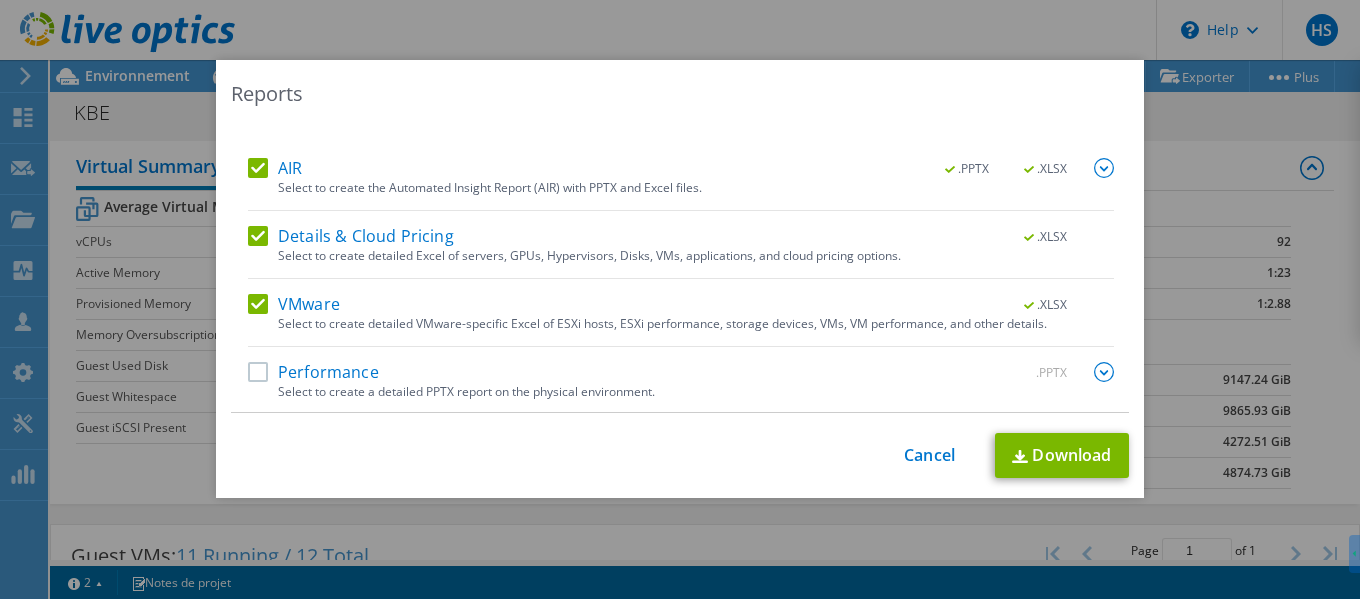 scroll, scrollTop: 82, scrollLeft: 0, axis: vertical 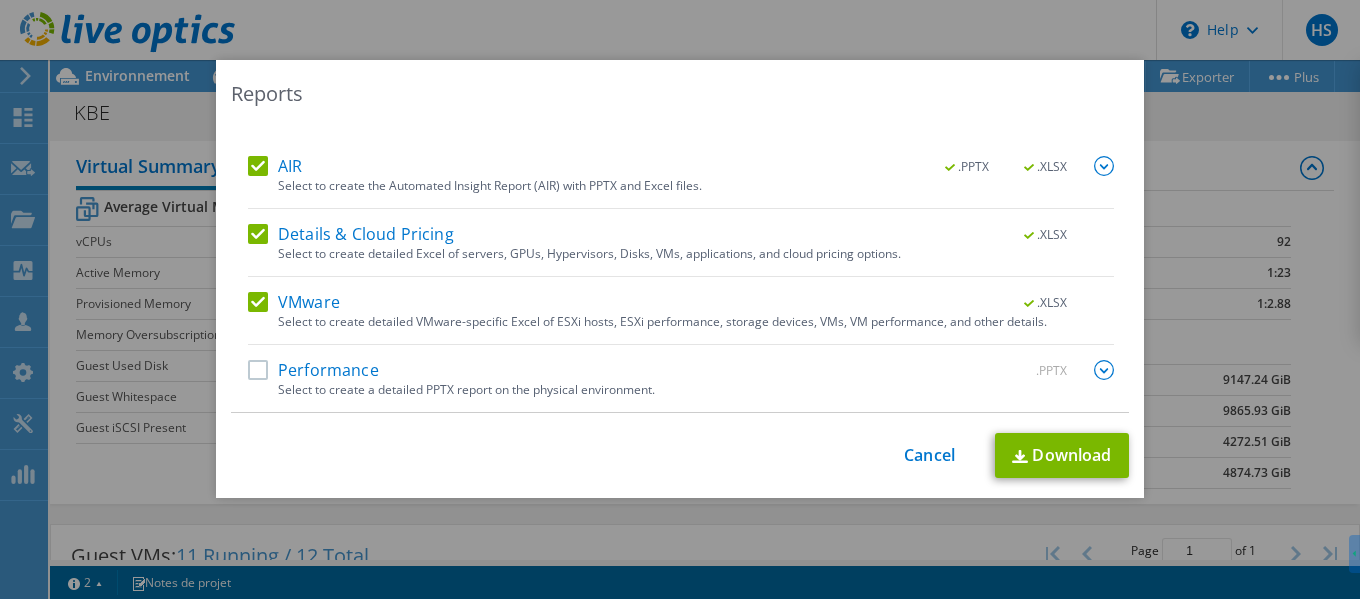 click on "AIR
.PPTX
.XLSX
Select to create the Automated Insight Report (AIR) with PPTX and Excel files.
.PPTX
.XLSX
.XLSX VMware 5" at bounding box center [681, 284] 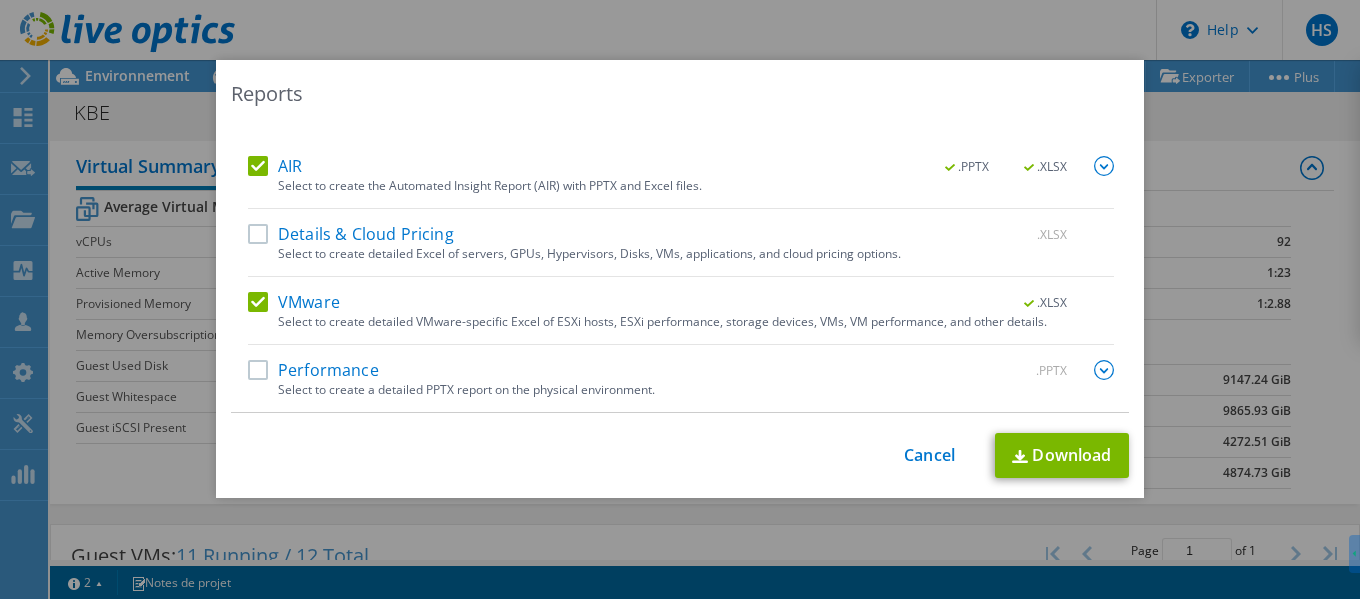 click on "Details & Cloud Pricing" at bounding box center [351, 234] 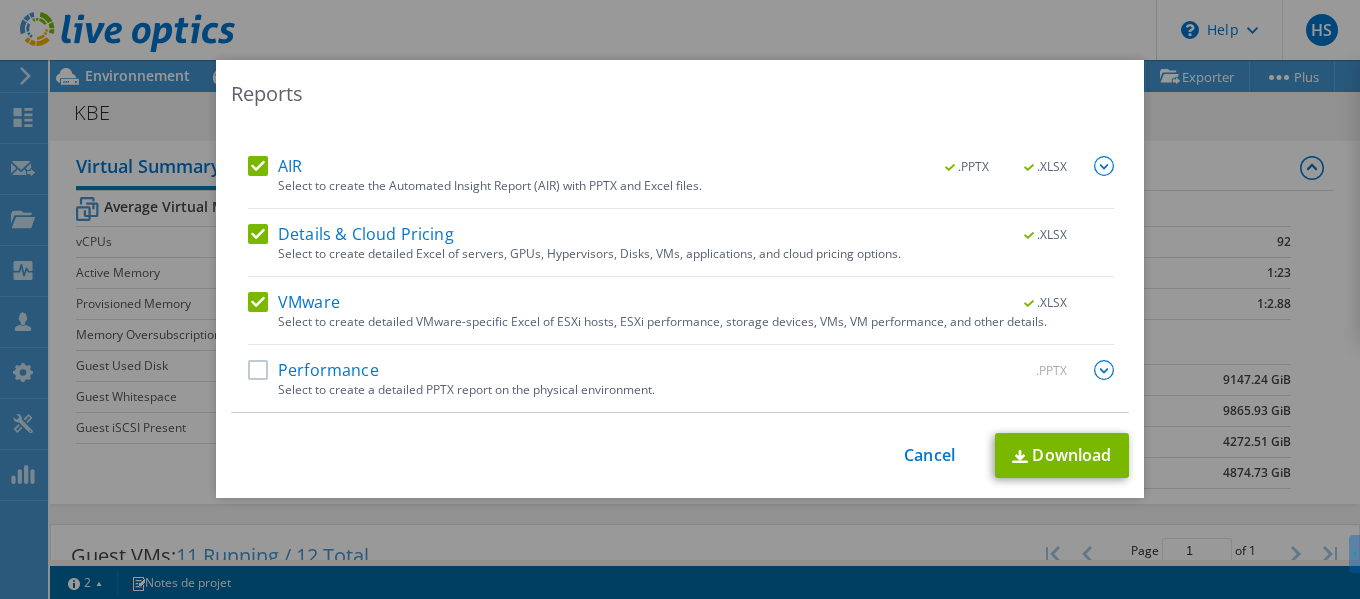 click on "Performance" at bounding box center [313, 370] 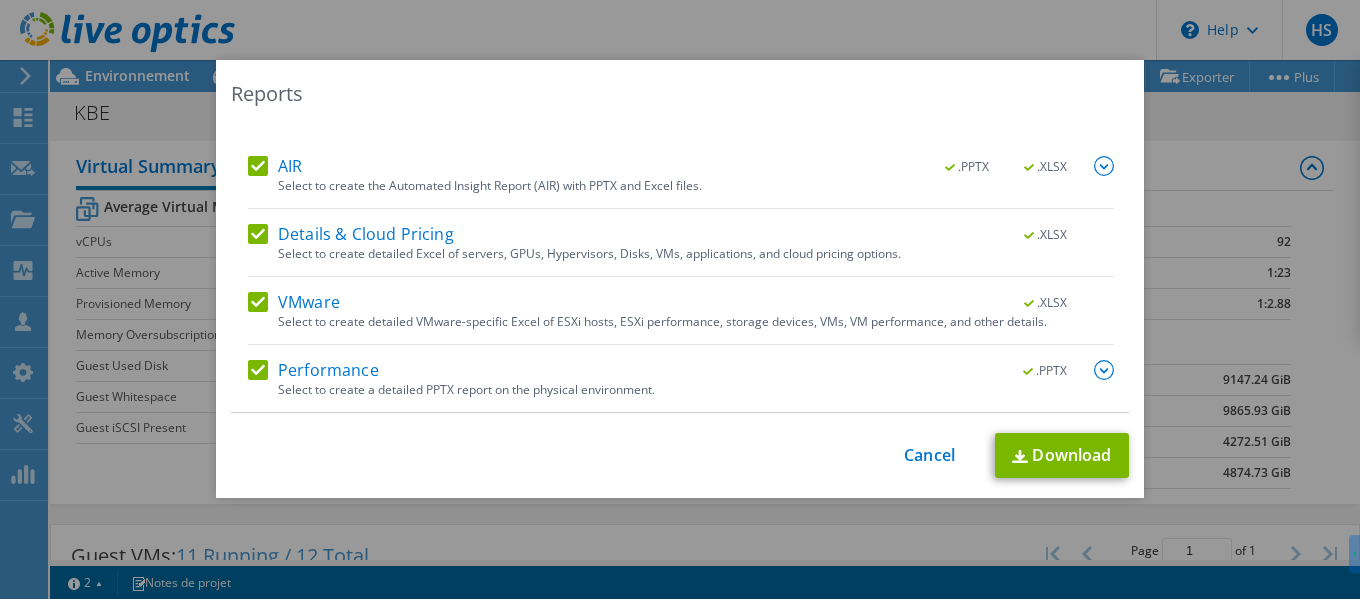 click at bounding box center (1104, 370) 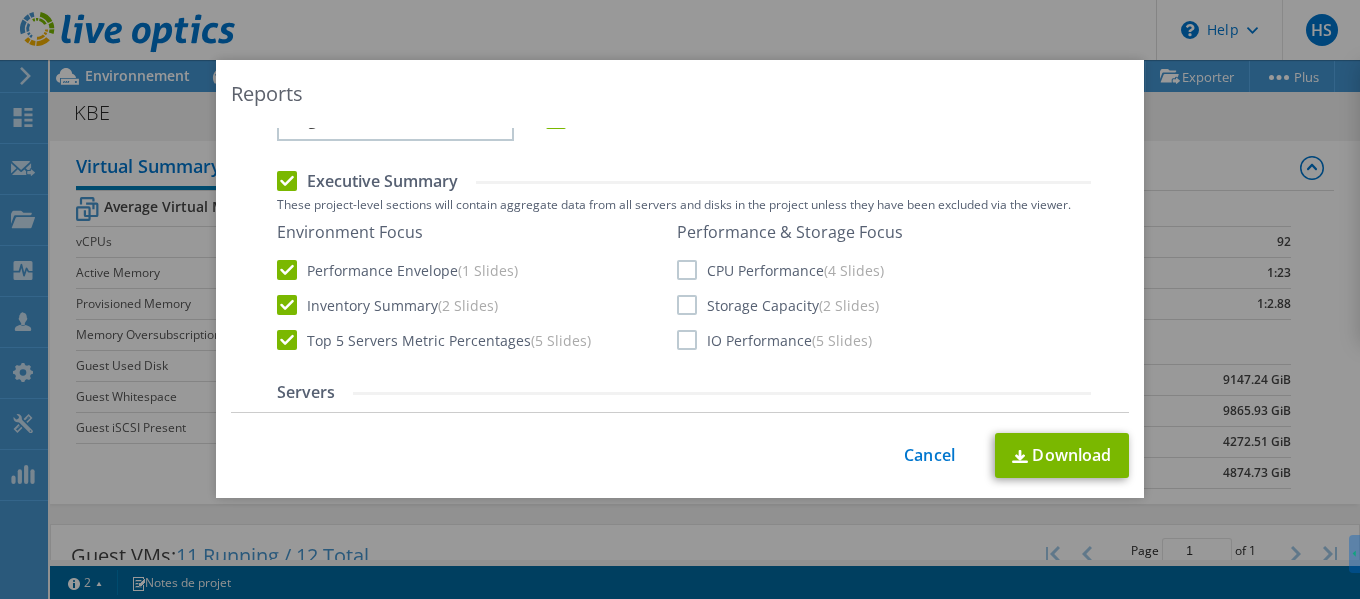 scroll, scrollTop: 442, scrollLeft: 0, axis: vertical 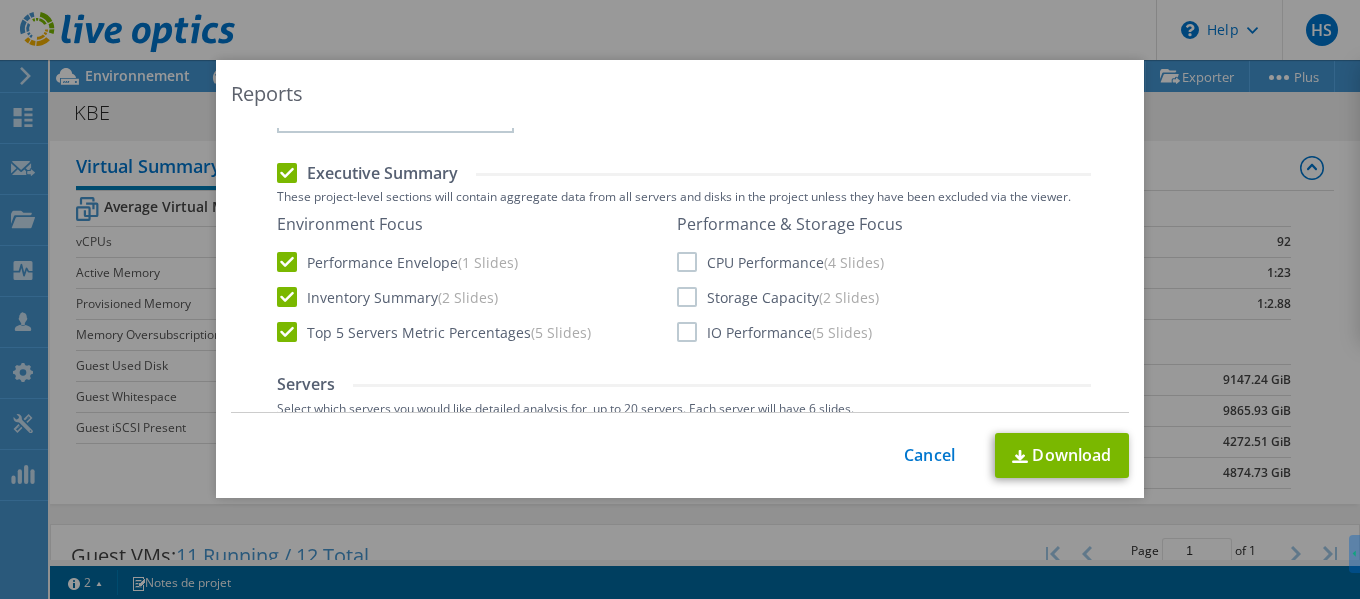 click on "Environment Focus
Performance Envelope  (1 Slides)
Inventory Summary  (2 Slides)
Top 5 Servers Metric Percentages  (5 Slides)
Performance & Storage Focus" at bounding box center [684, 279] 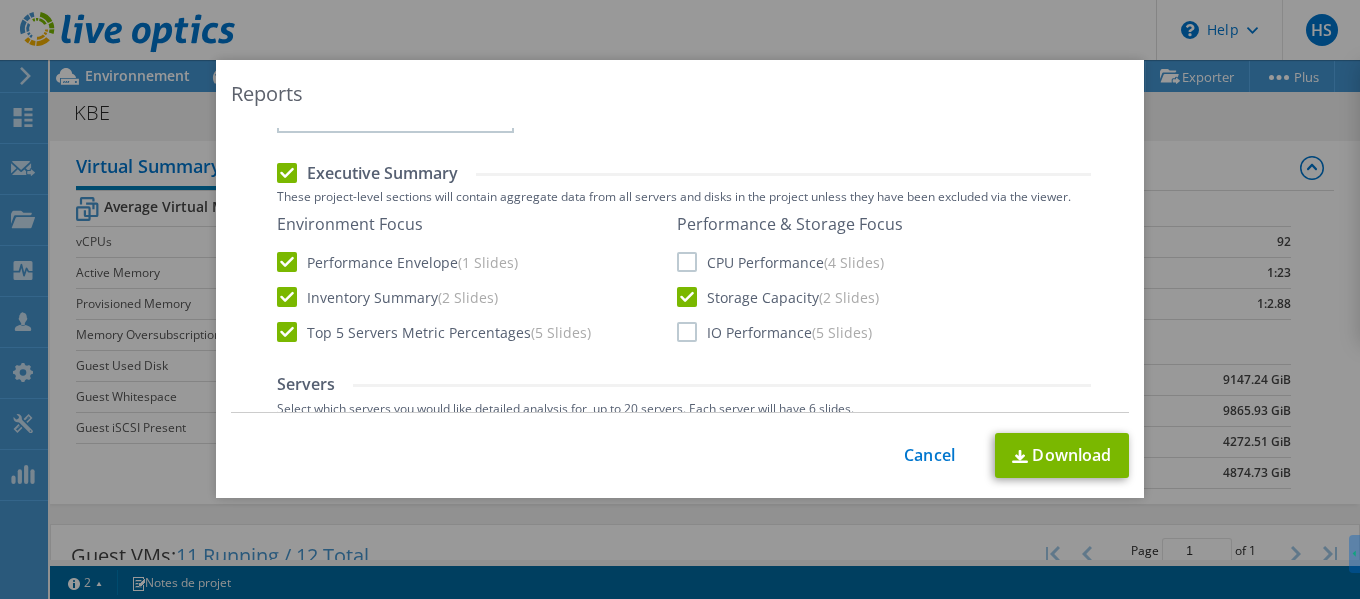 click on "CPU Performance  (4 Slides)" at bounding box center [780, 262] 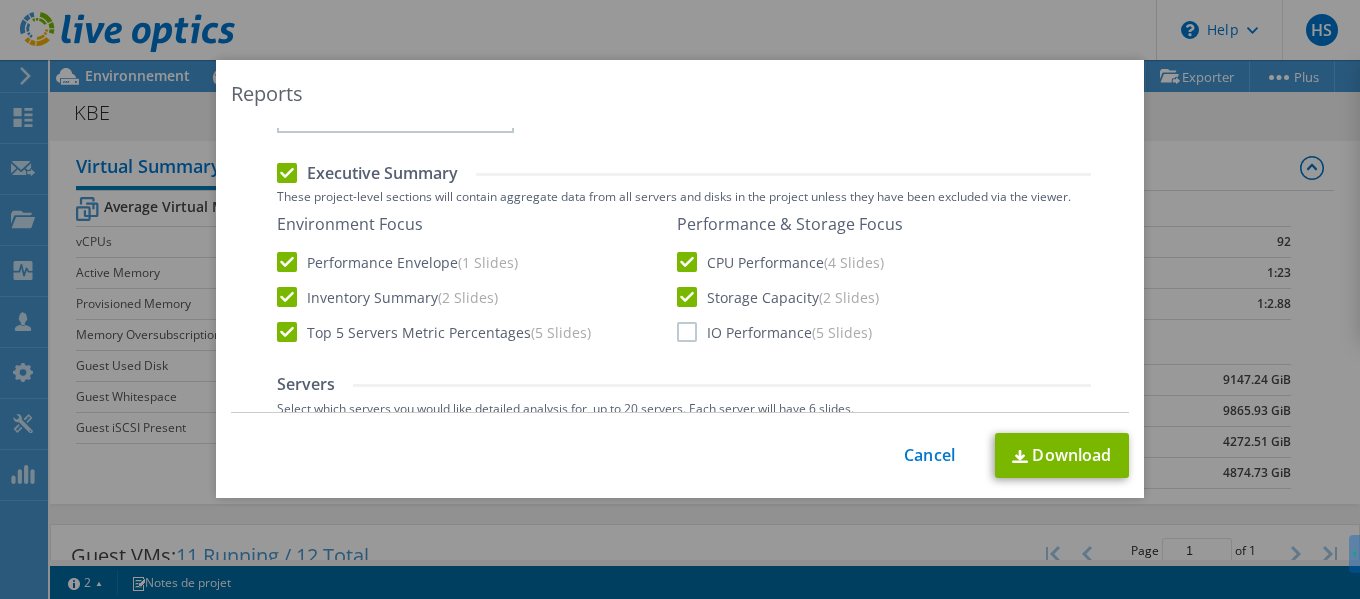 click on "IO Performance  (5 Slides)" at bounding box center (774, 332) 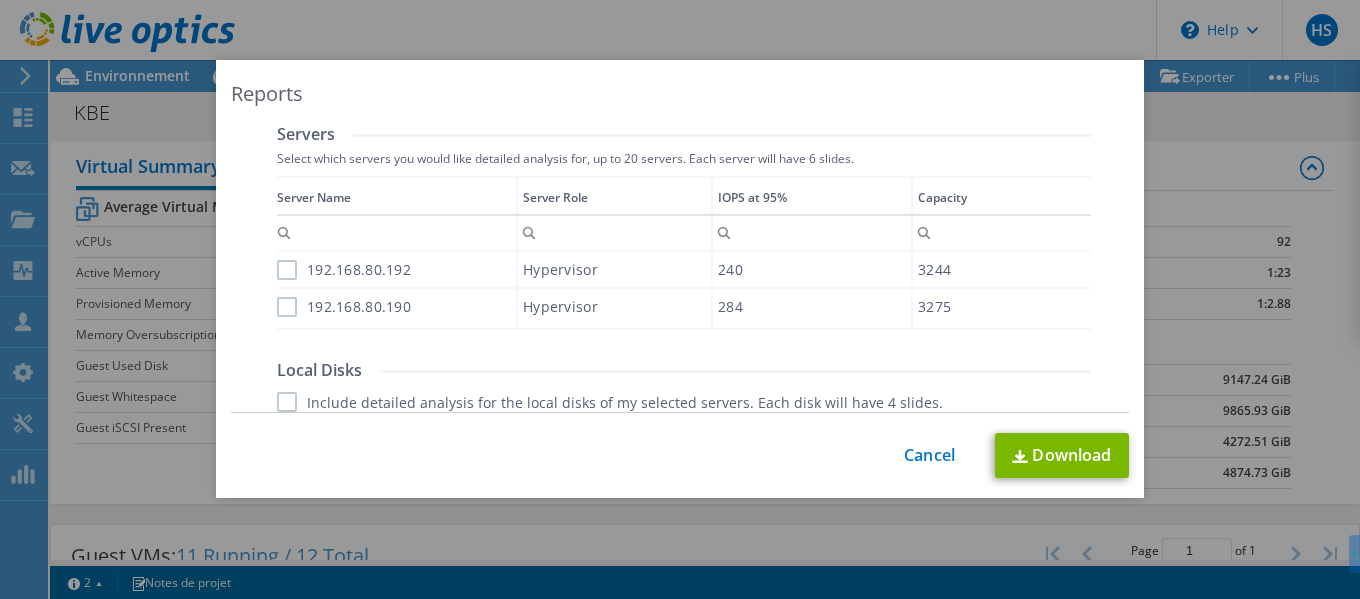 scroll, scrollTop: 642, scrollLeft: 0, axis: vertical 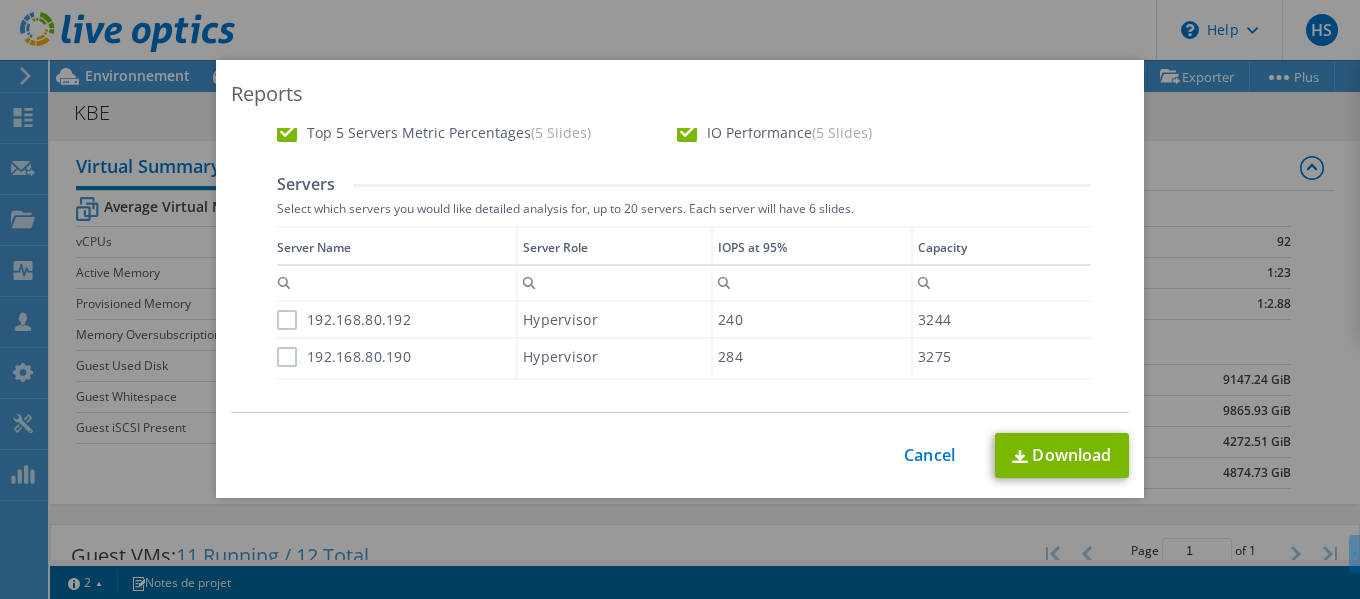 click on "192.168.80.192" at bounding box center (344, 320) 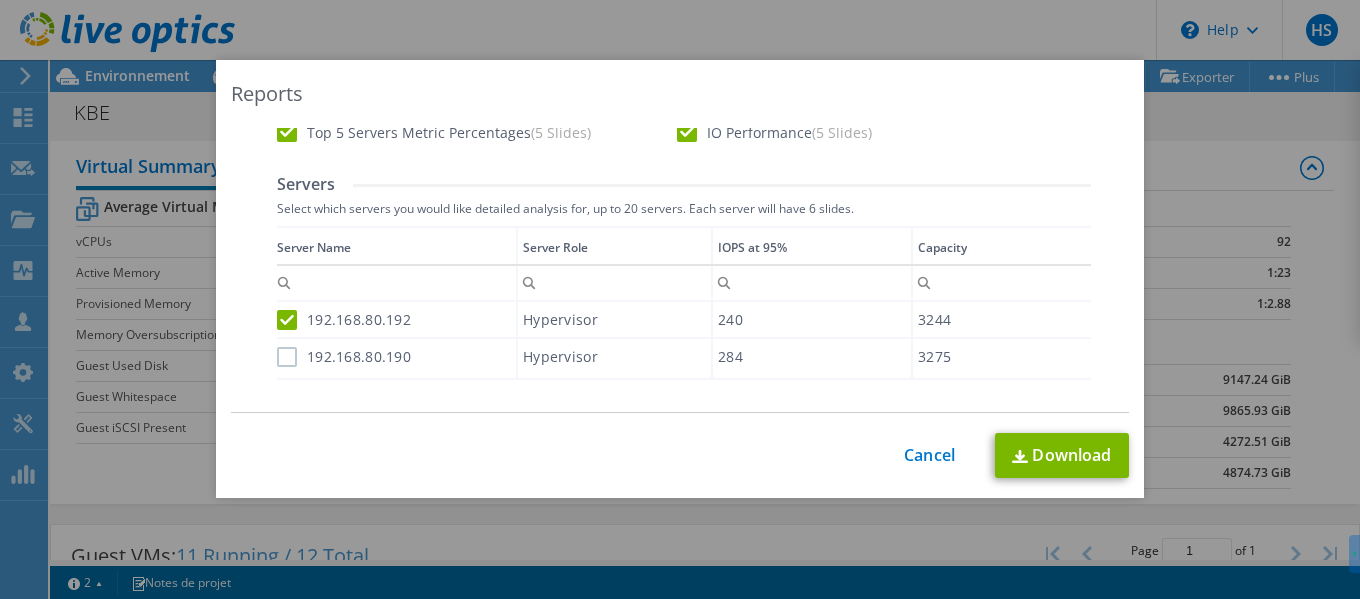 click on "192.168.80.190" at bounding box center [344, 357] 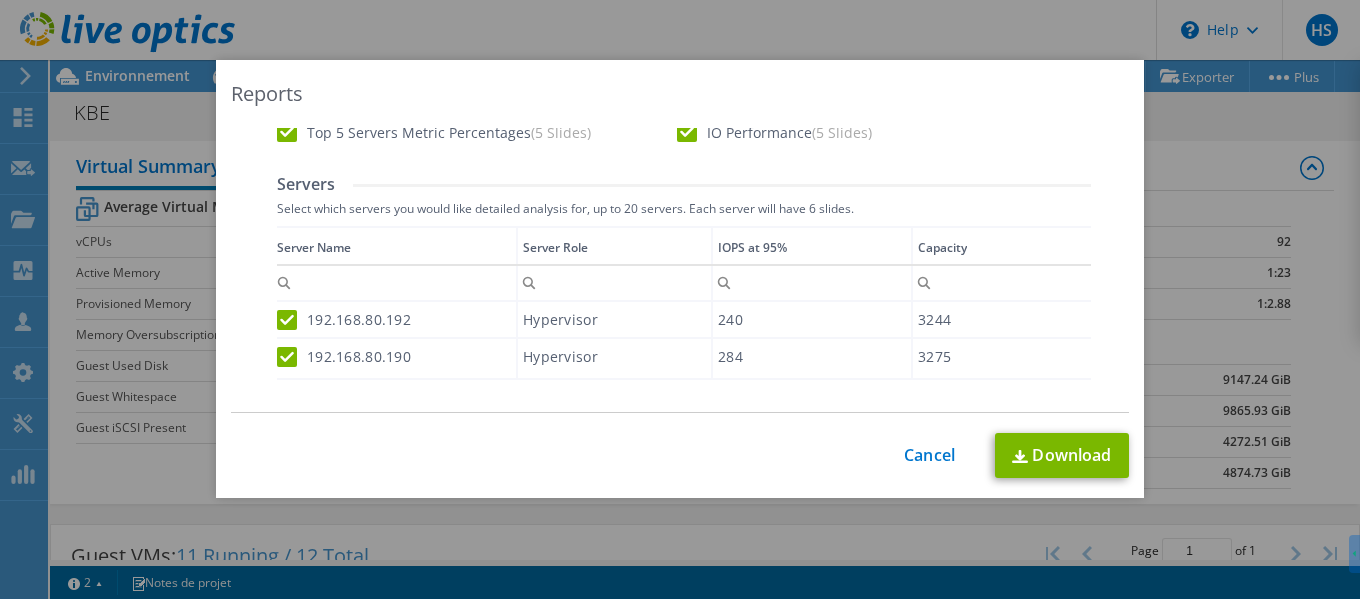 scroll, scrollTop: 3, scrollLeft: 0, axis: vertical 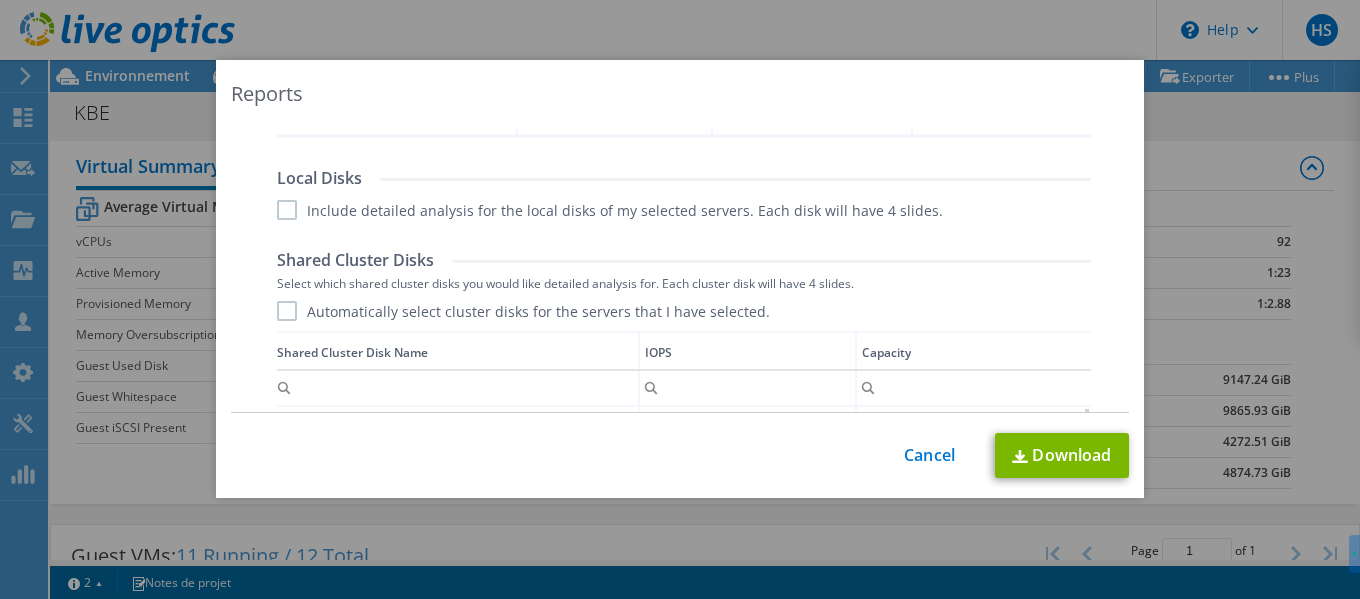click on "Automatically select cluster disks for the servers that I have selected." at bounding box center [523, 311] 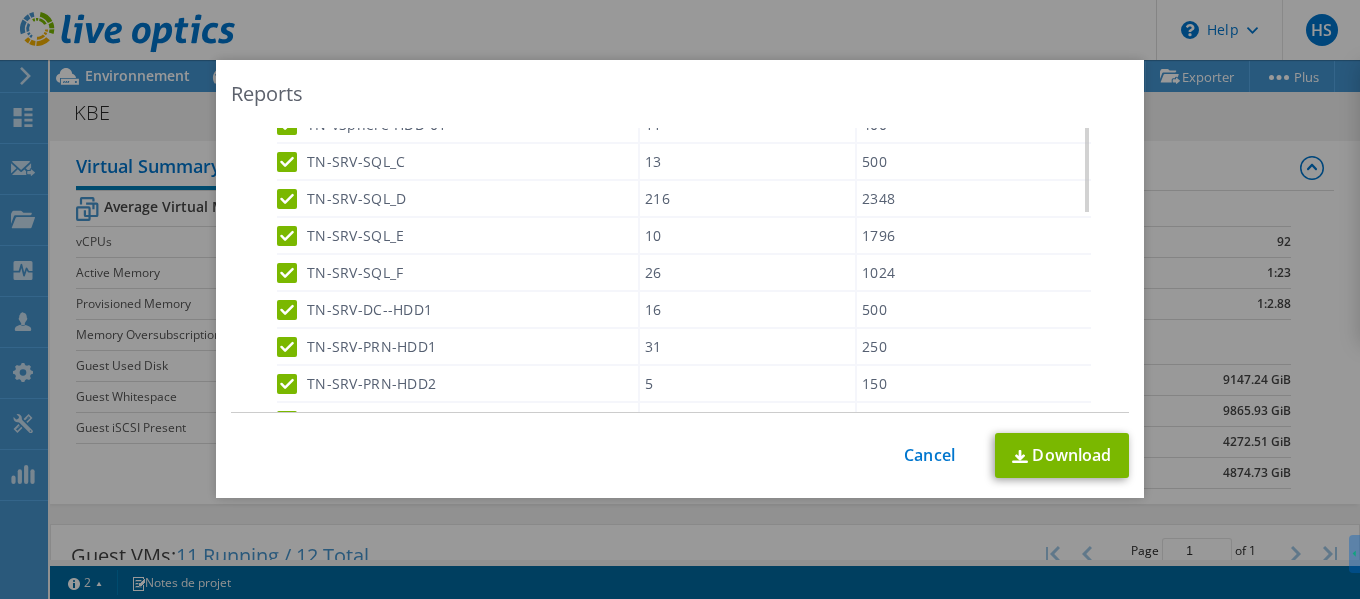 scroll, scrollTop: 1127, scrollLeft: 0, axis: vertical 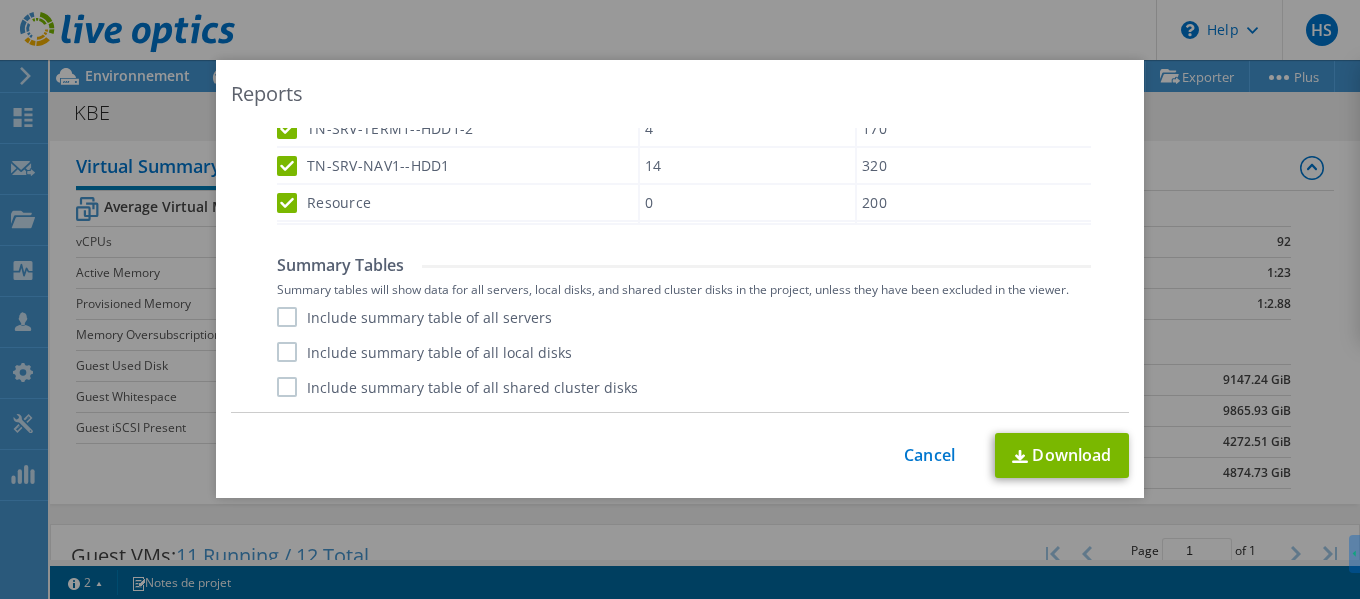 click on "Include summary table of all servers" at bounding box center (414, 317) 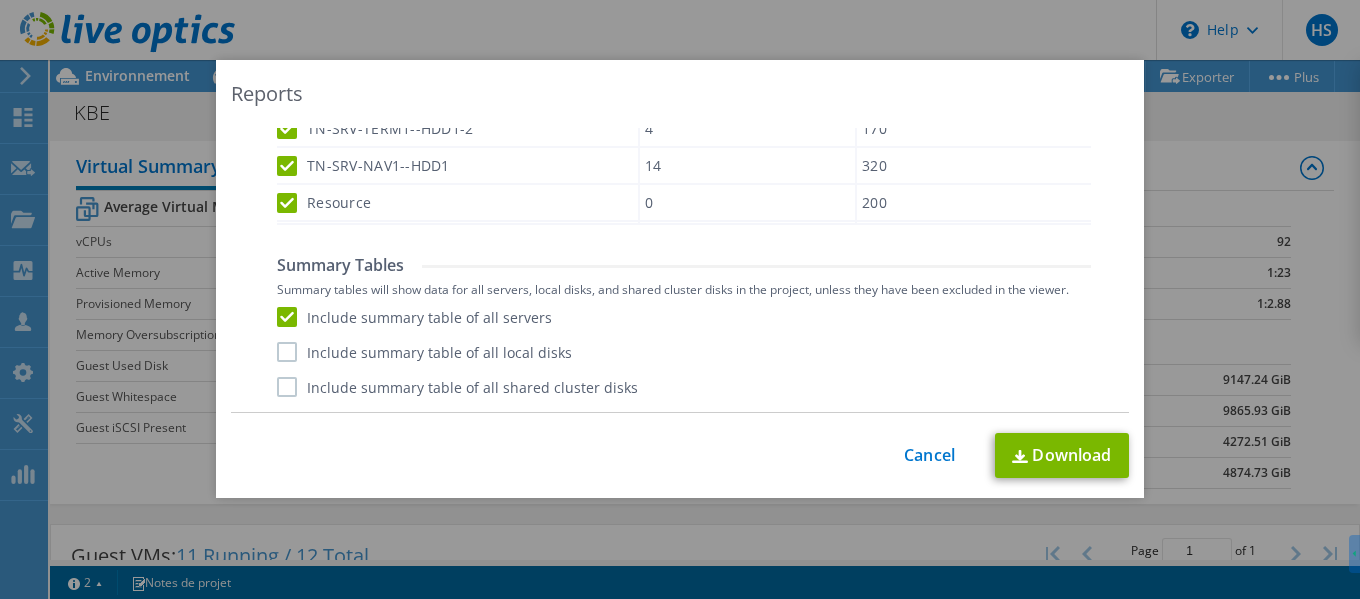 click on "Include summary table of all local disks" at bounding box center (424, 352) 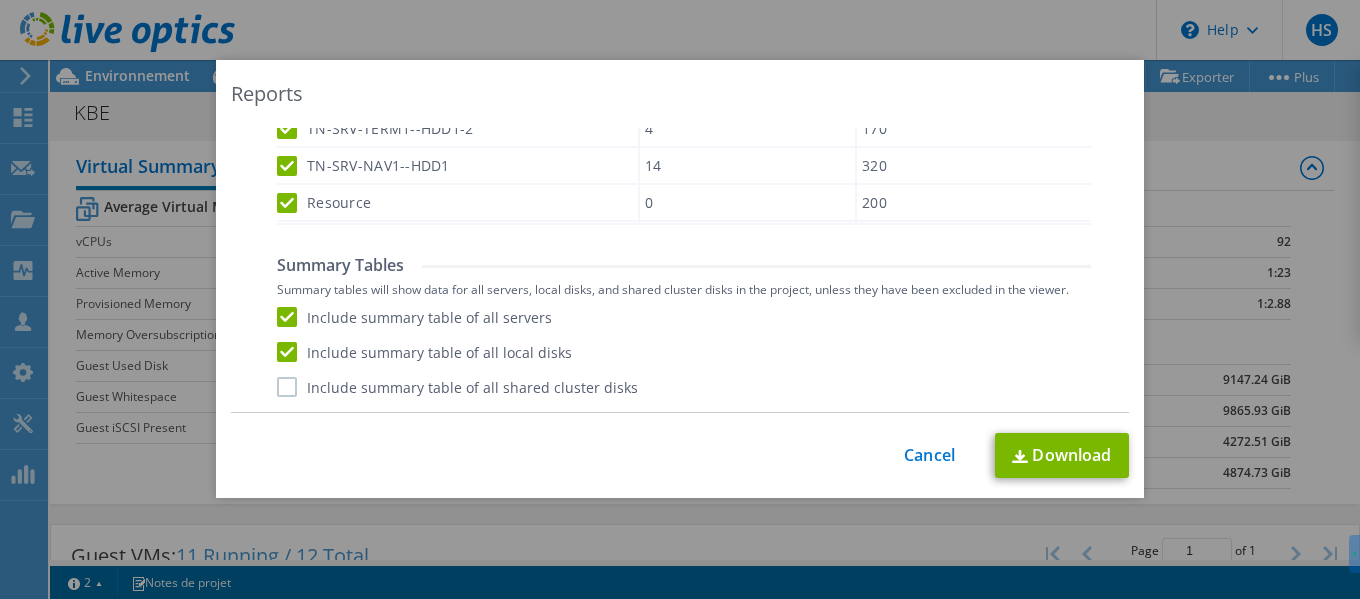 click on "Include summary table of all shared cluster disks" at bounding box center [457, 387] 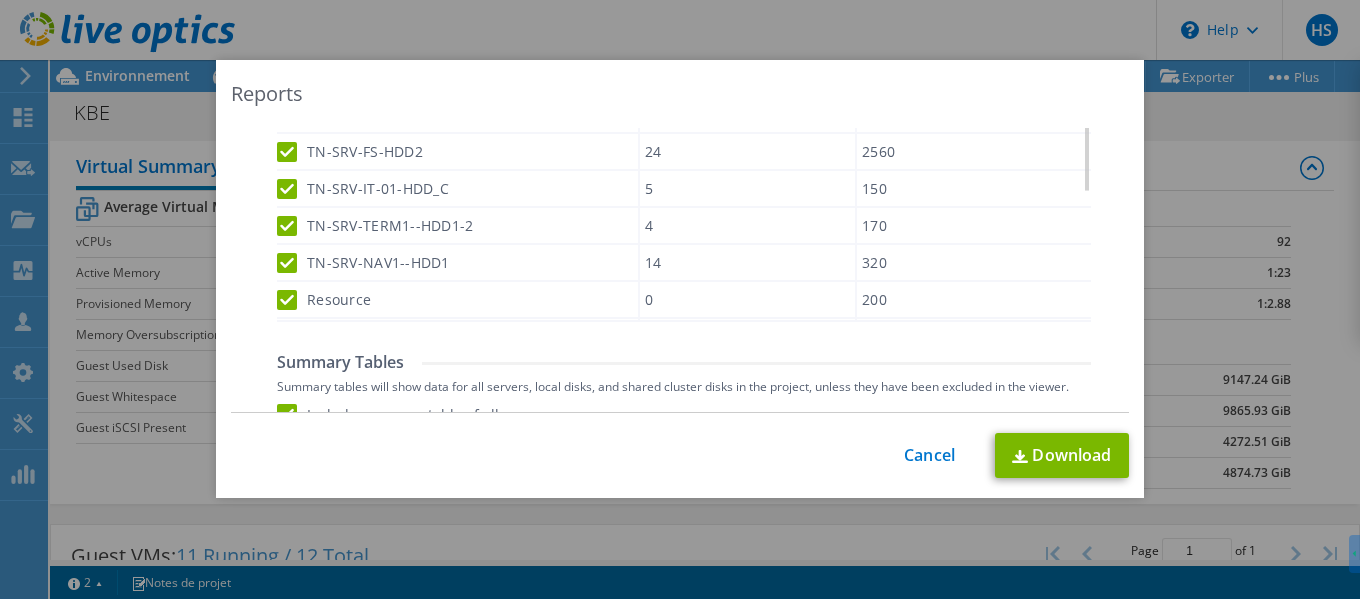 scroll, scrollTop: 1284, scrollLeft: 0, axis: vertical 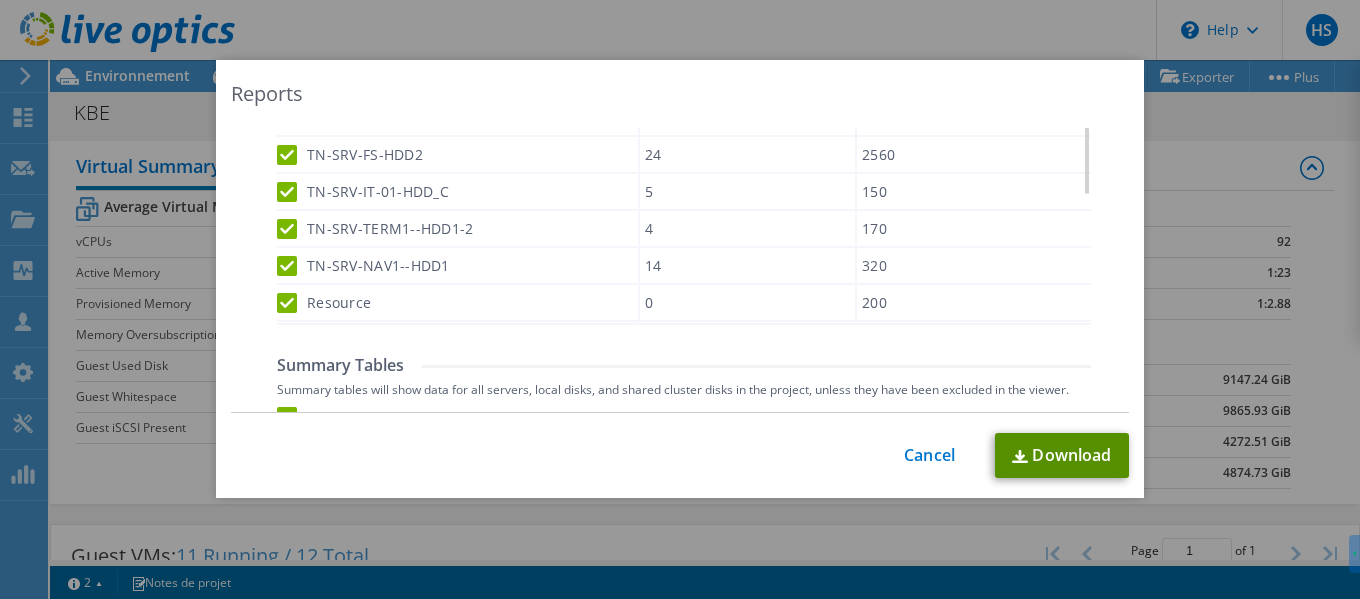 click on "Download" at bounding box center [1062, 455] 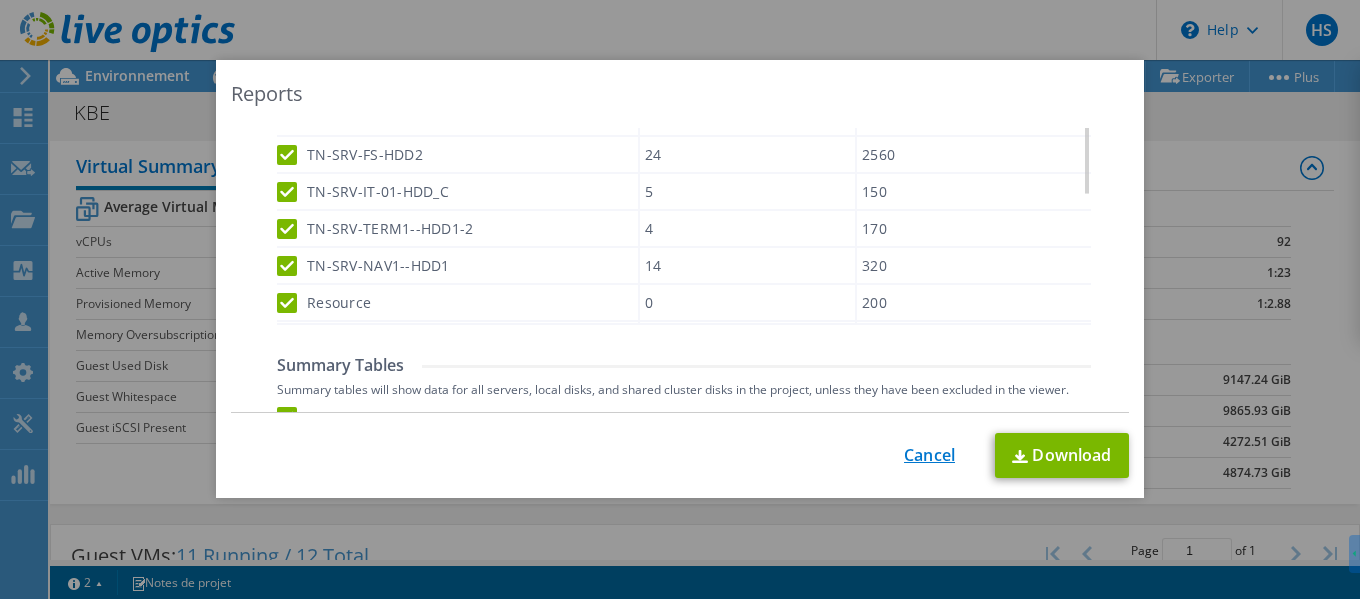 click on "Cancel" at bounding box center (929, 455) 